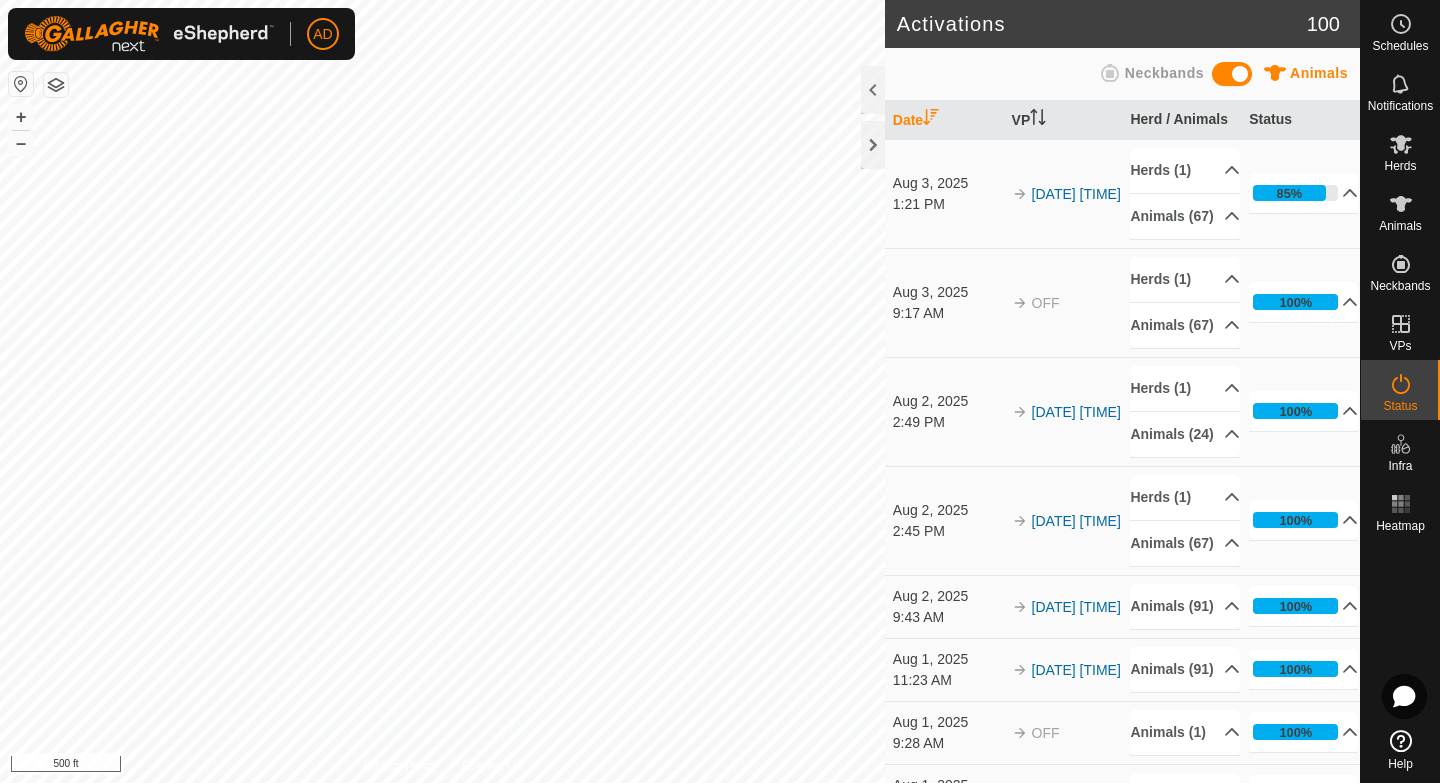 scroll, scrollTop: 0, scrollLeft: 0, axis: both 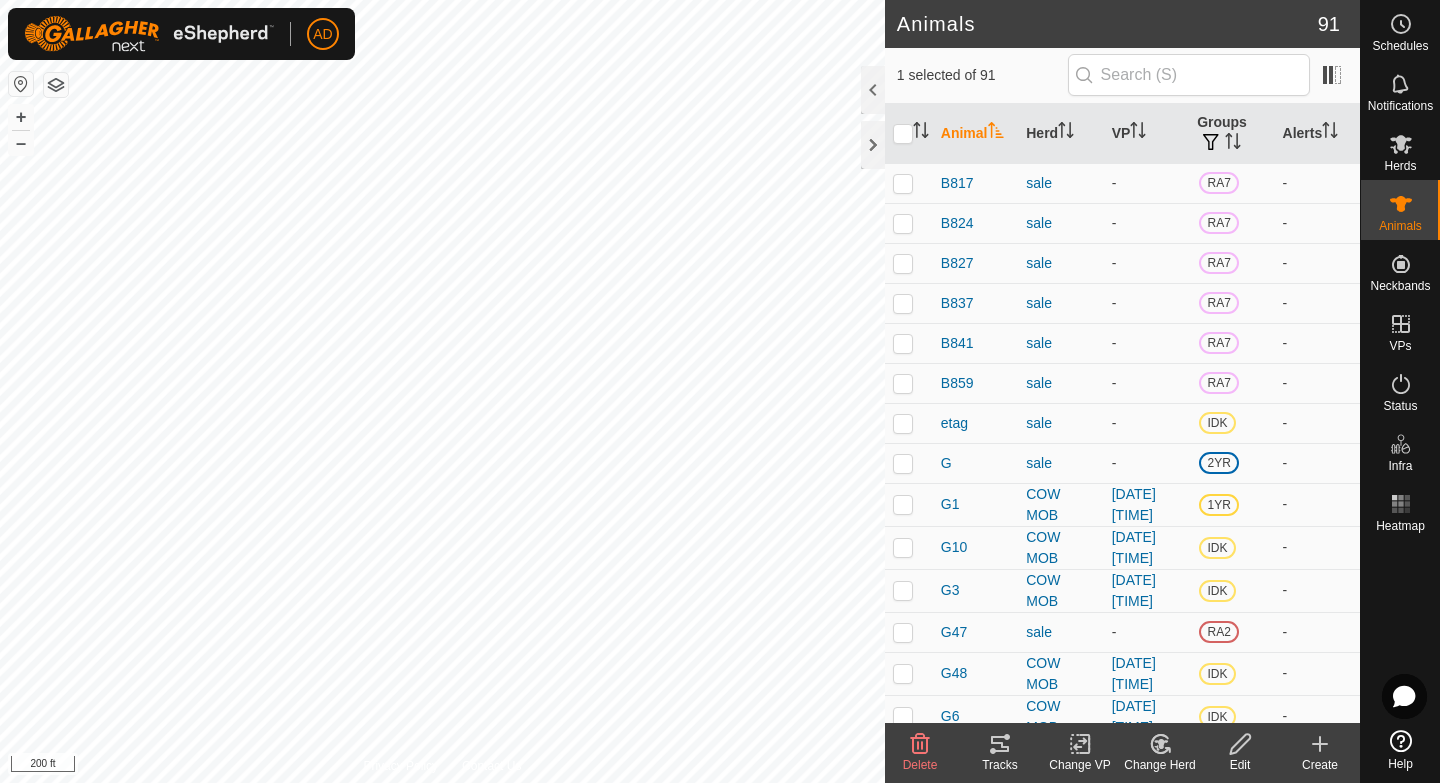 click 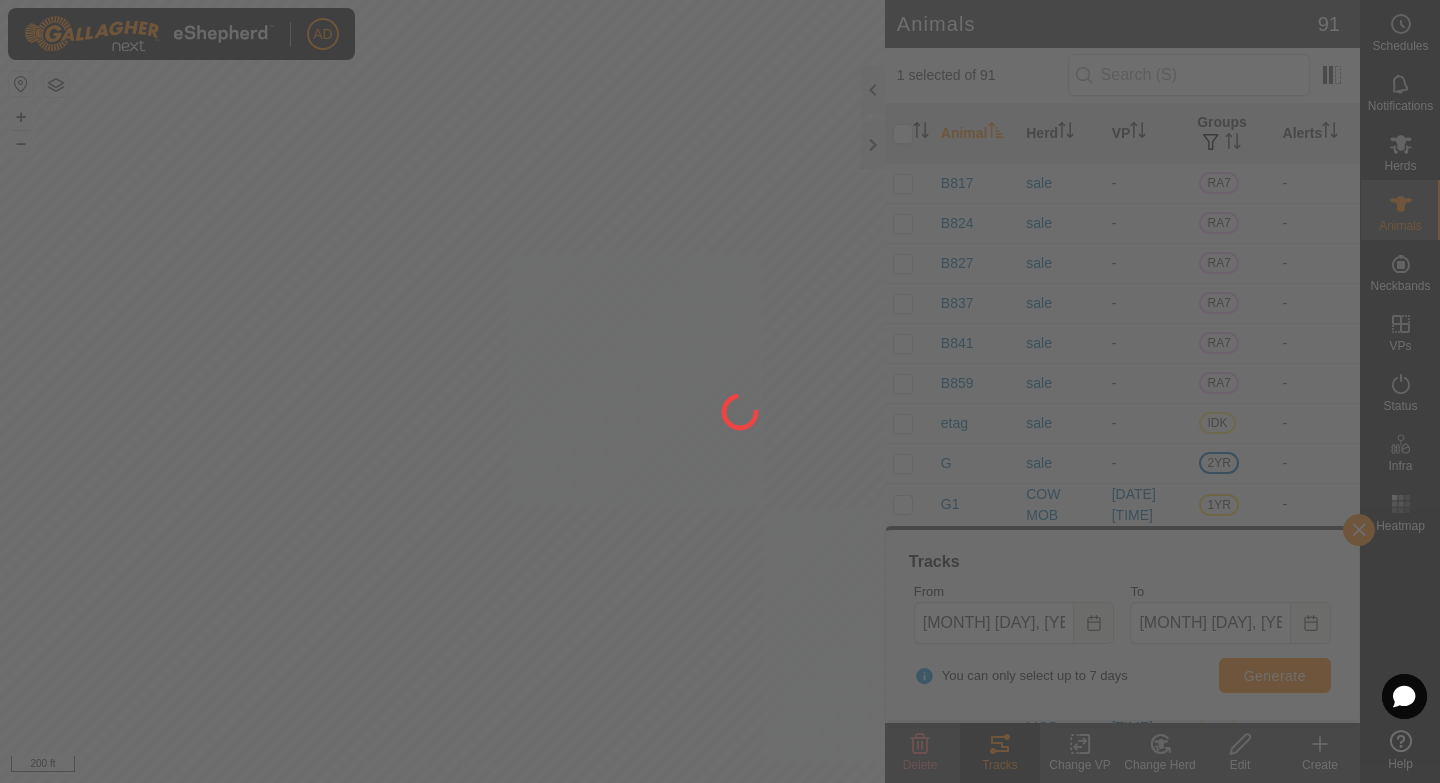 click 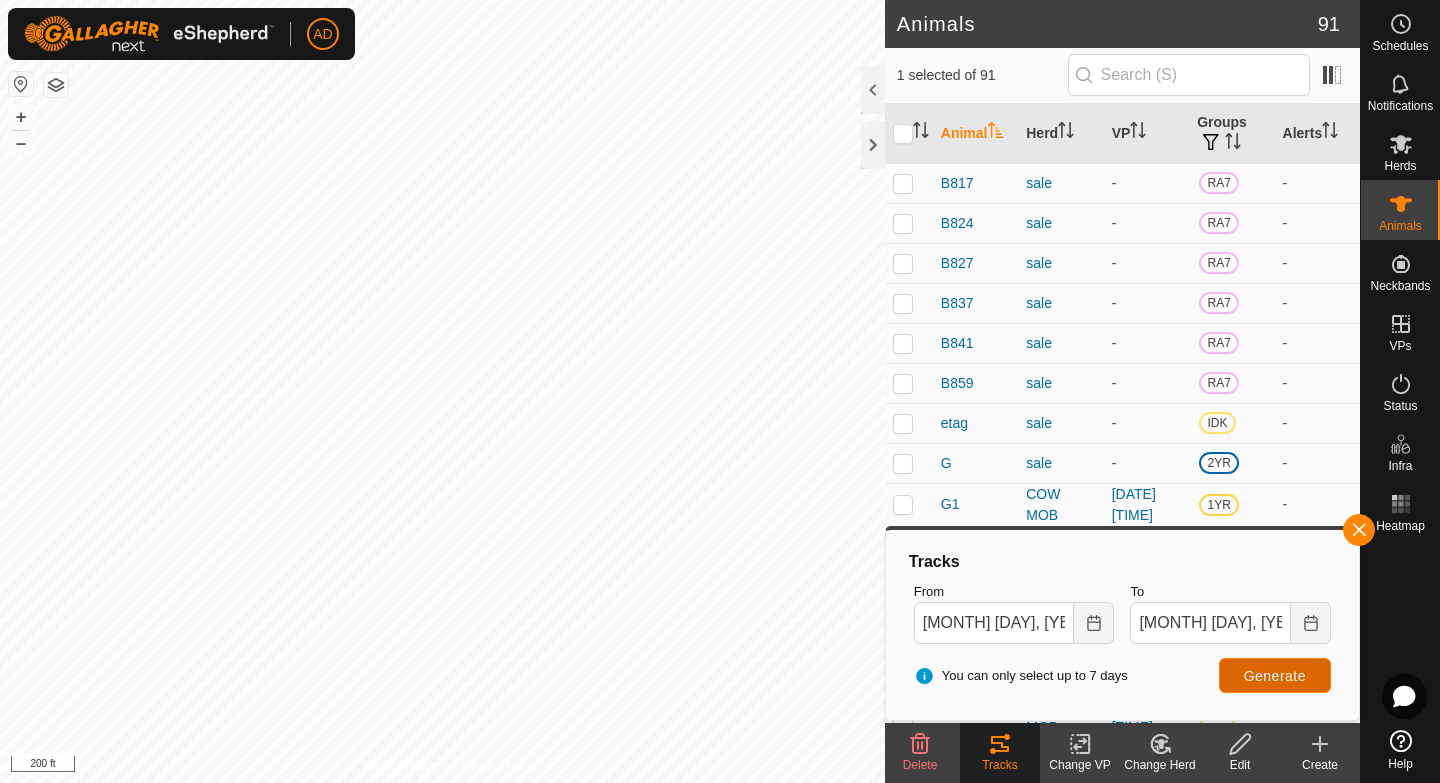 click on "Generate" at bounding box center [1275, 675] 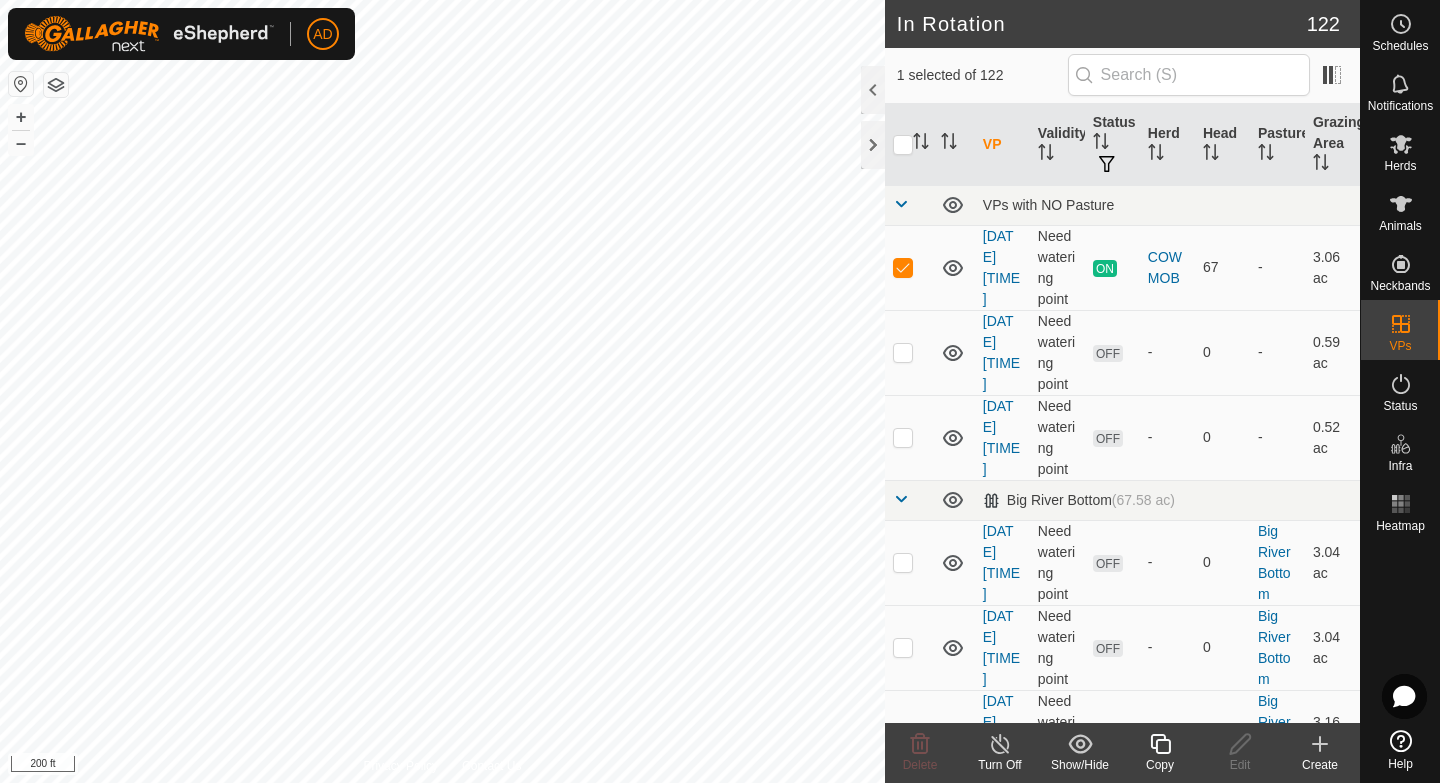 click on "Copy" 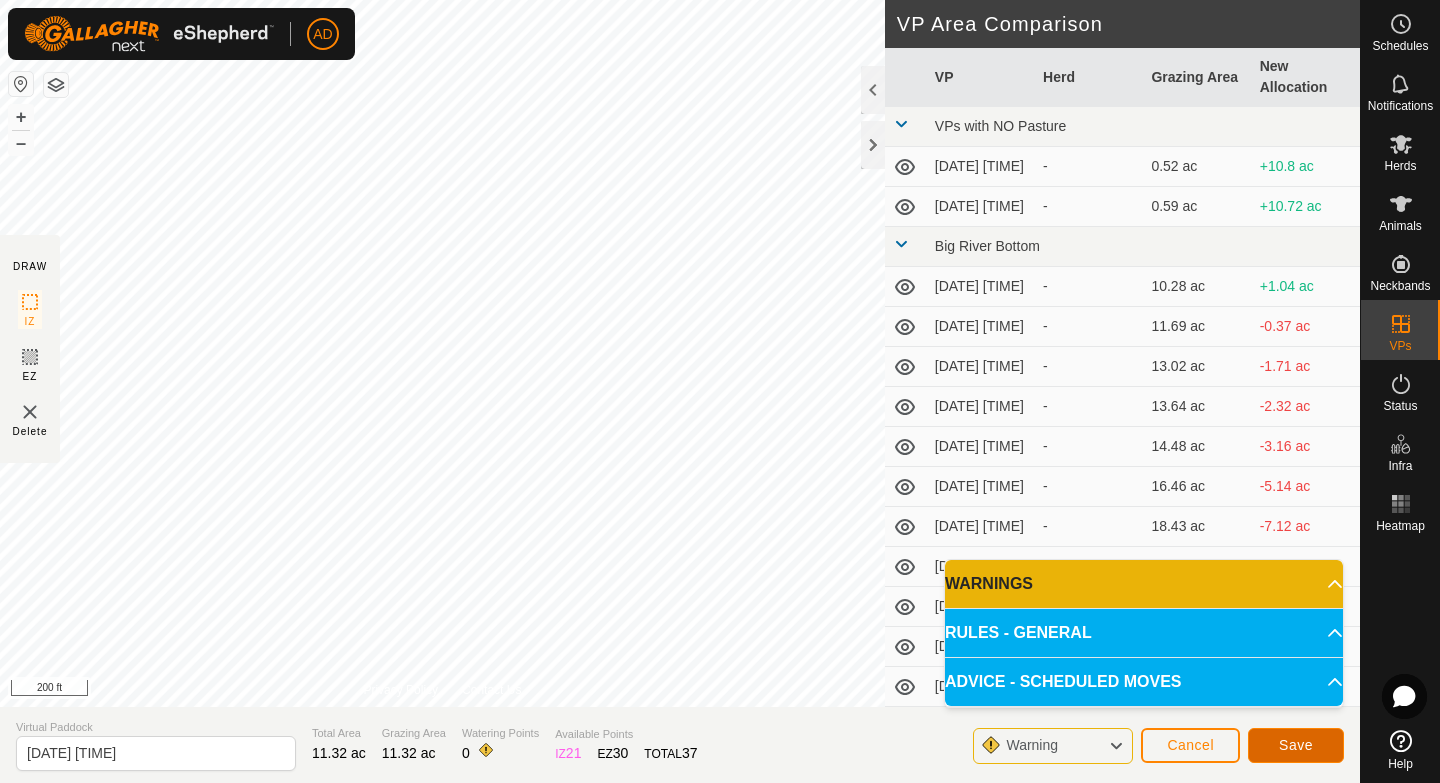 click on "Save" 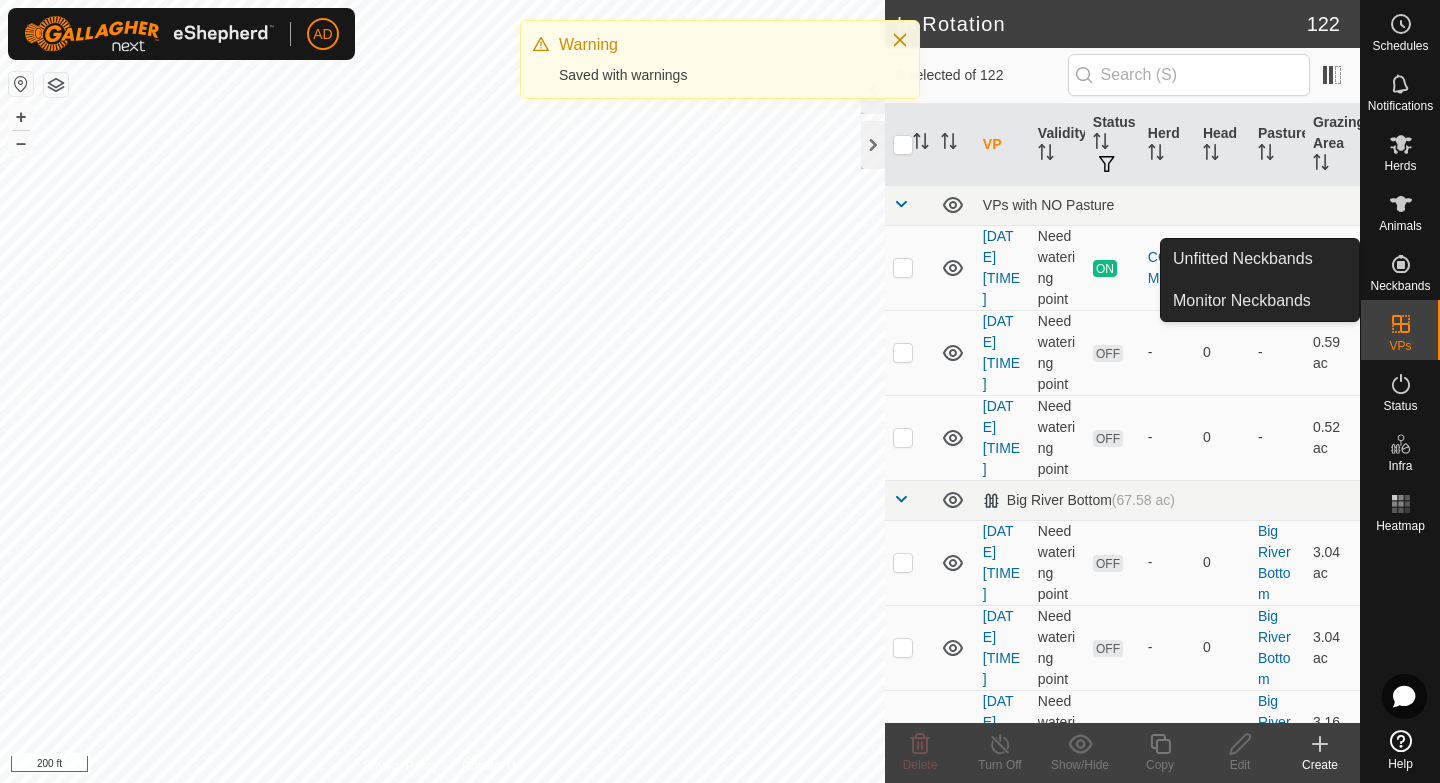 click 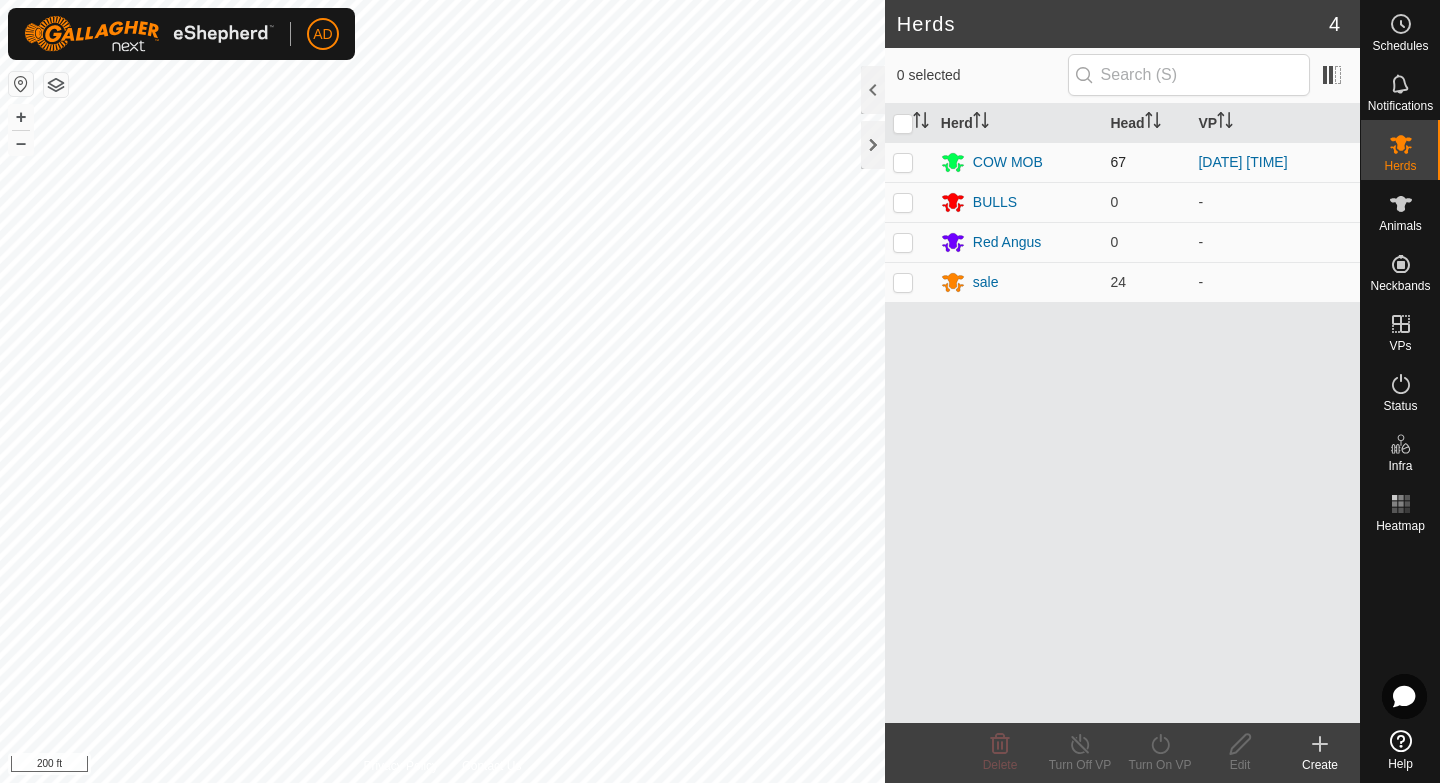 click at bounding box center (903, 162) 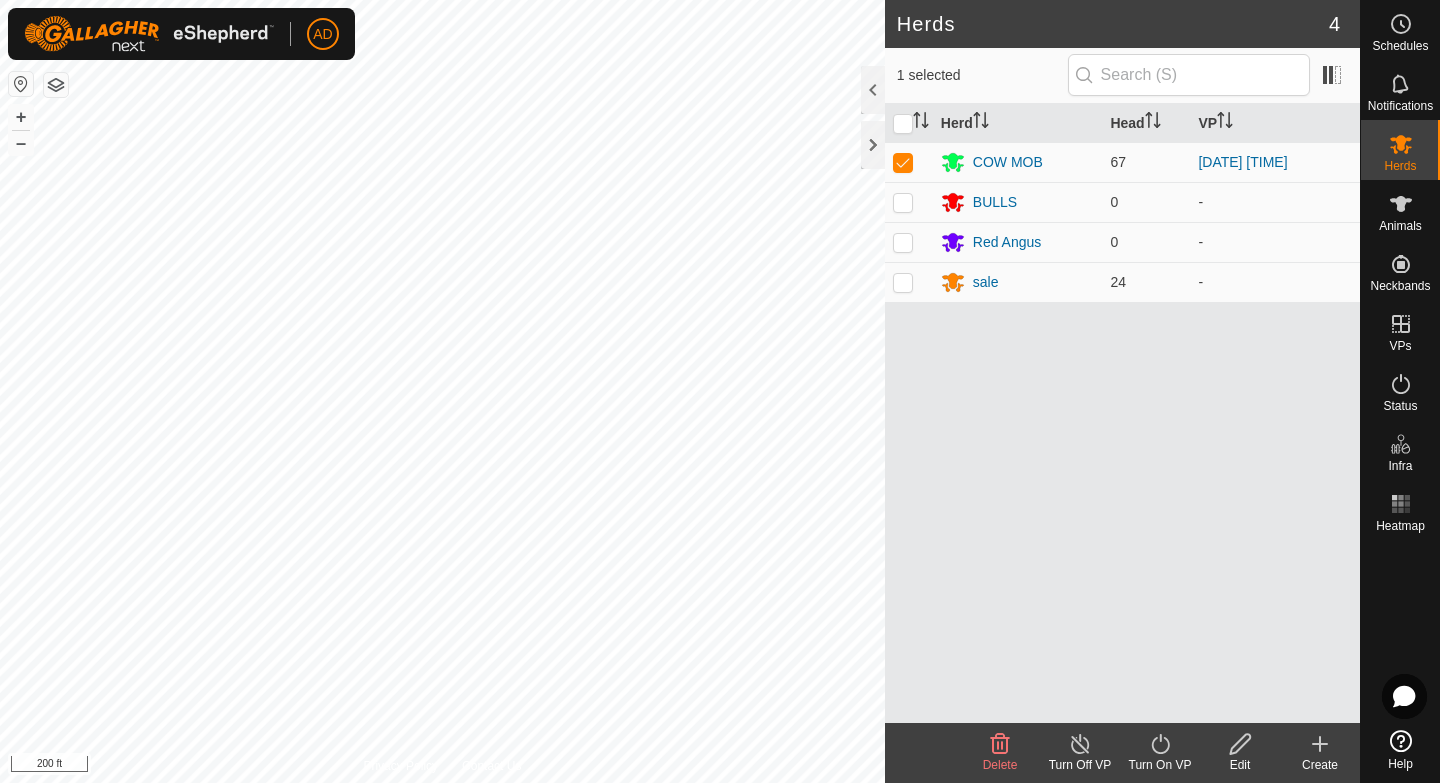 click 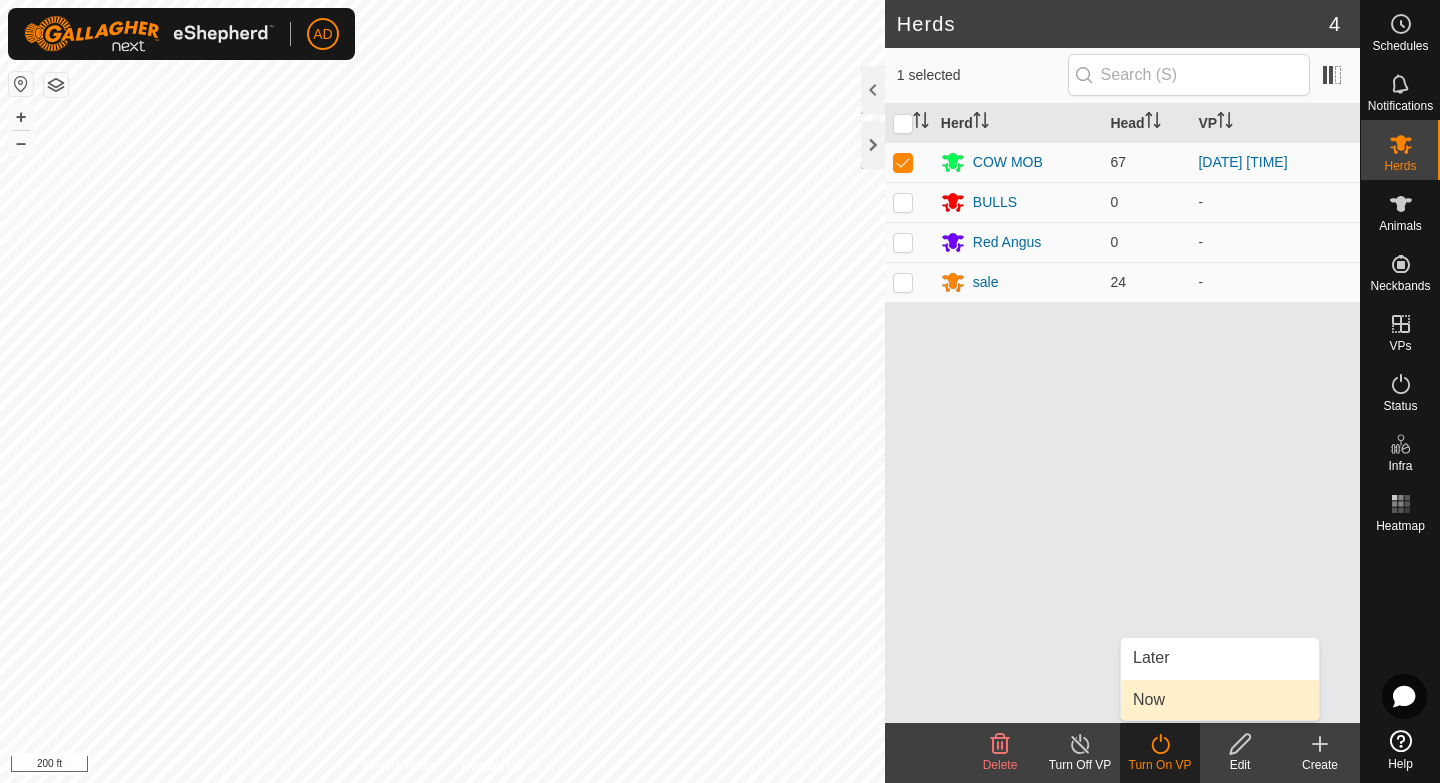 click on "Now" at bounding box center [1220, 700] 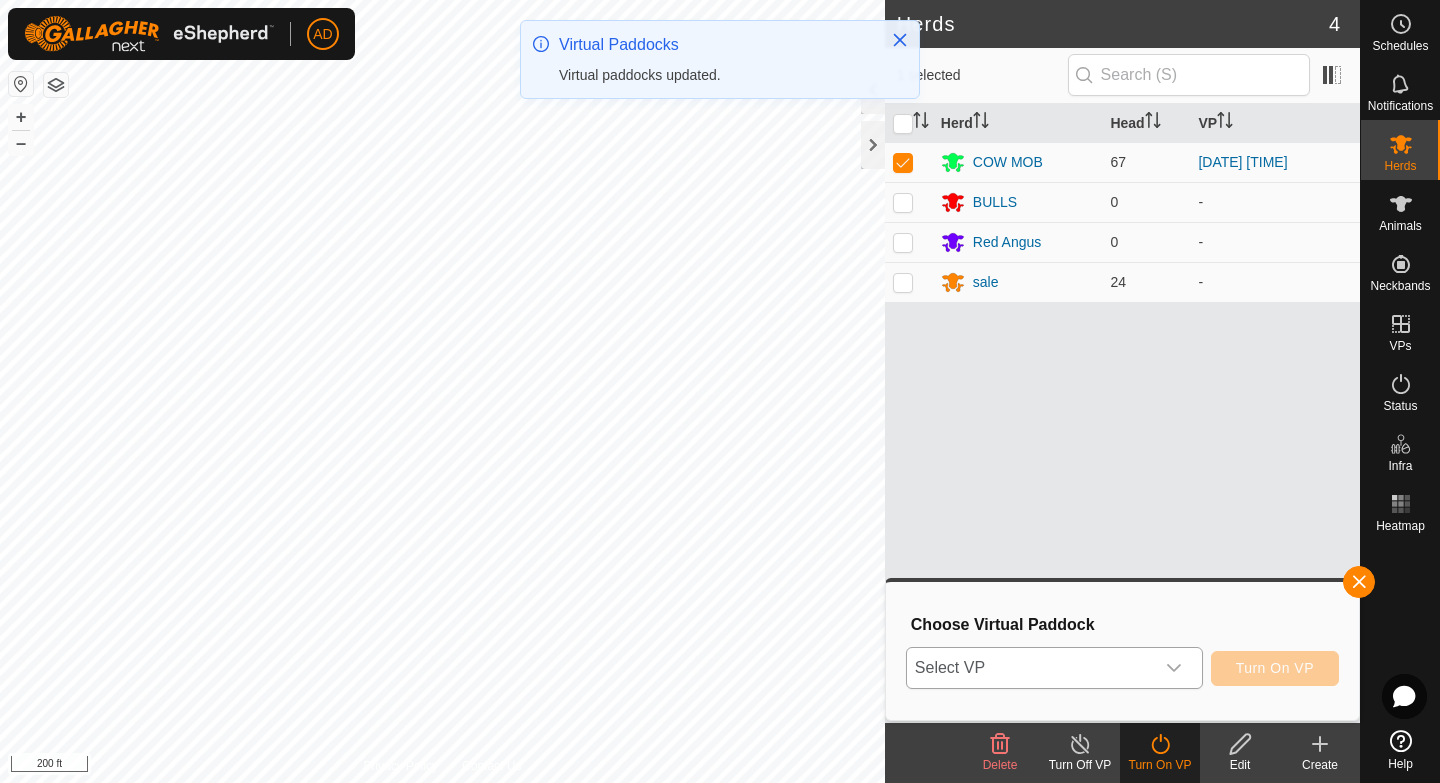 click on "Select VP" at bounding box center [1030, 668] 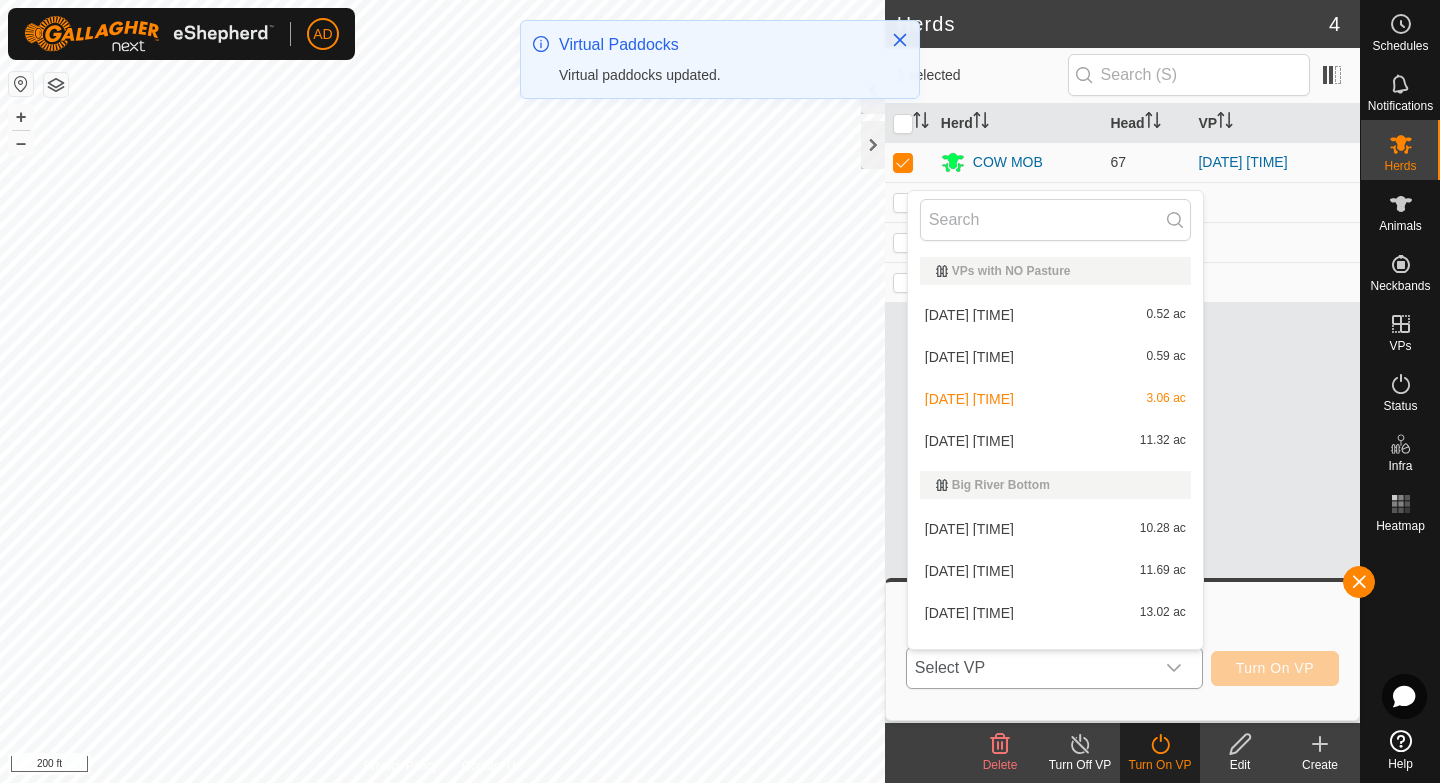 scroll, scrollTop: 26, scrollLeft: 0, axis: vertical 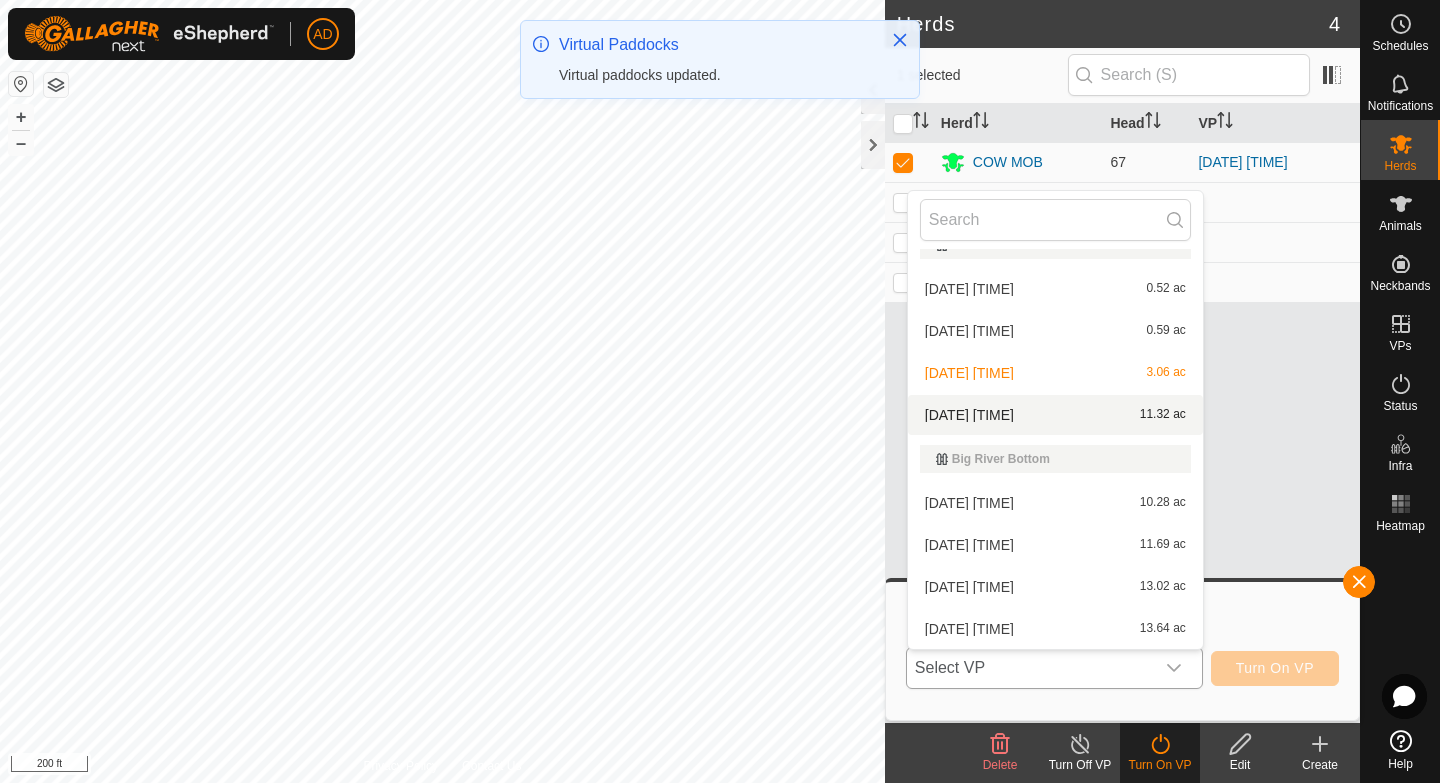 click on "2025-08-03 205459  11.32 ac" at bounding box center [1055, 415] 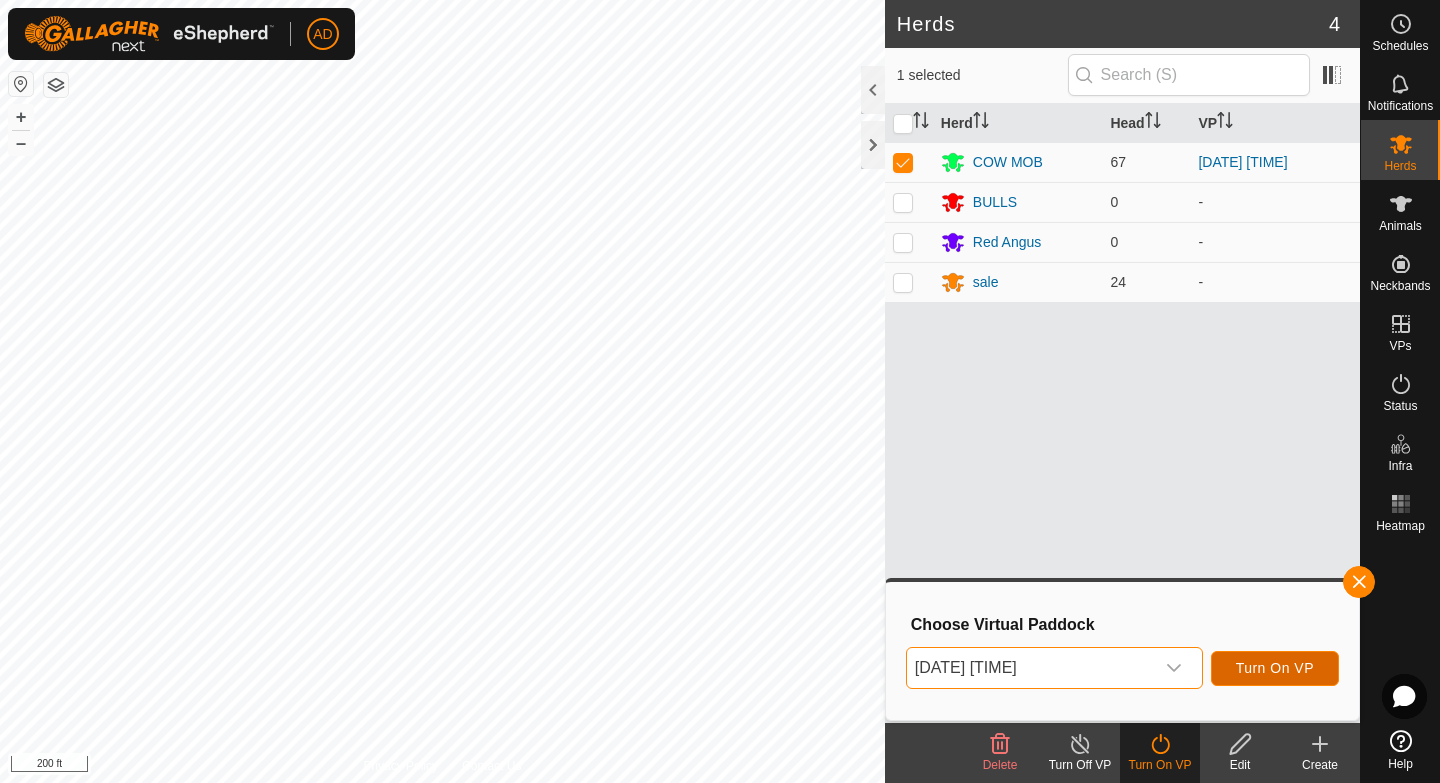 click on "Turn On VP" at bounding box center (1275, 668) 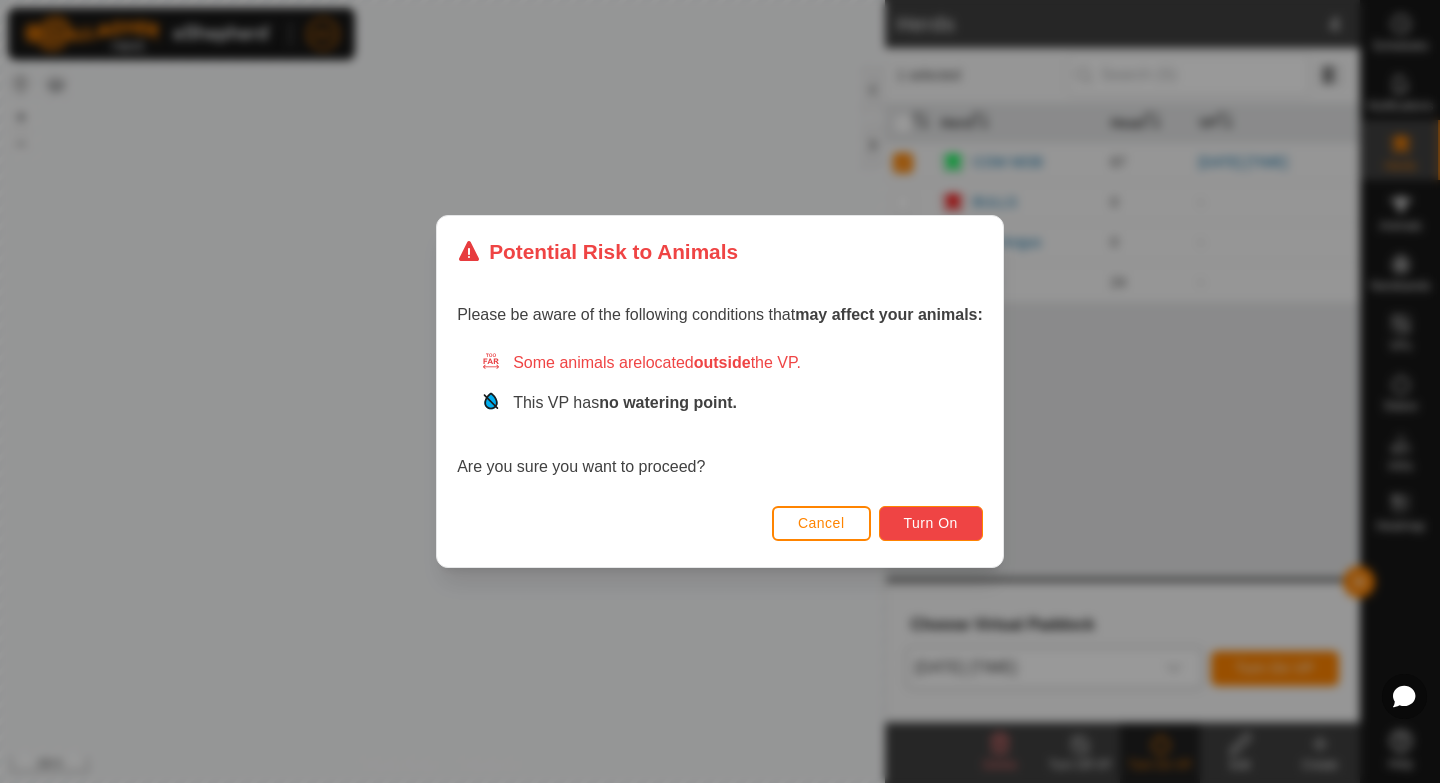 click on "Turn On" at bounding box center [931, 523] 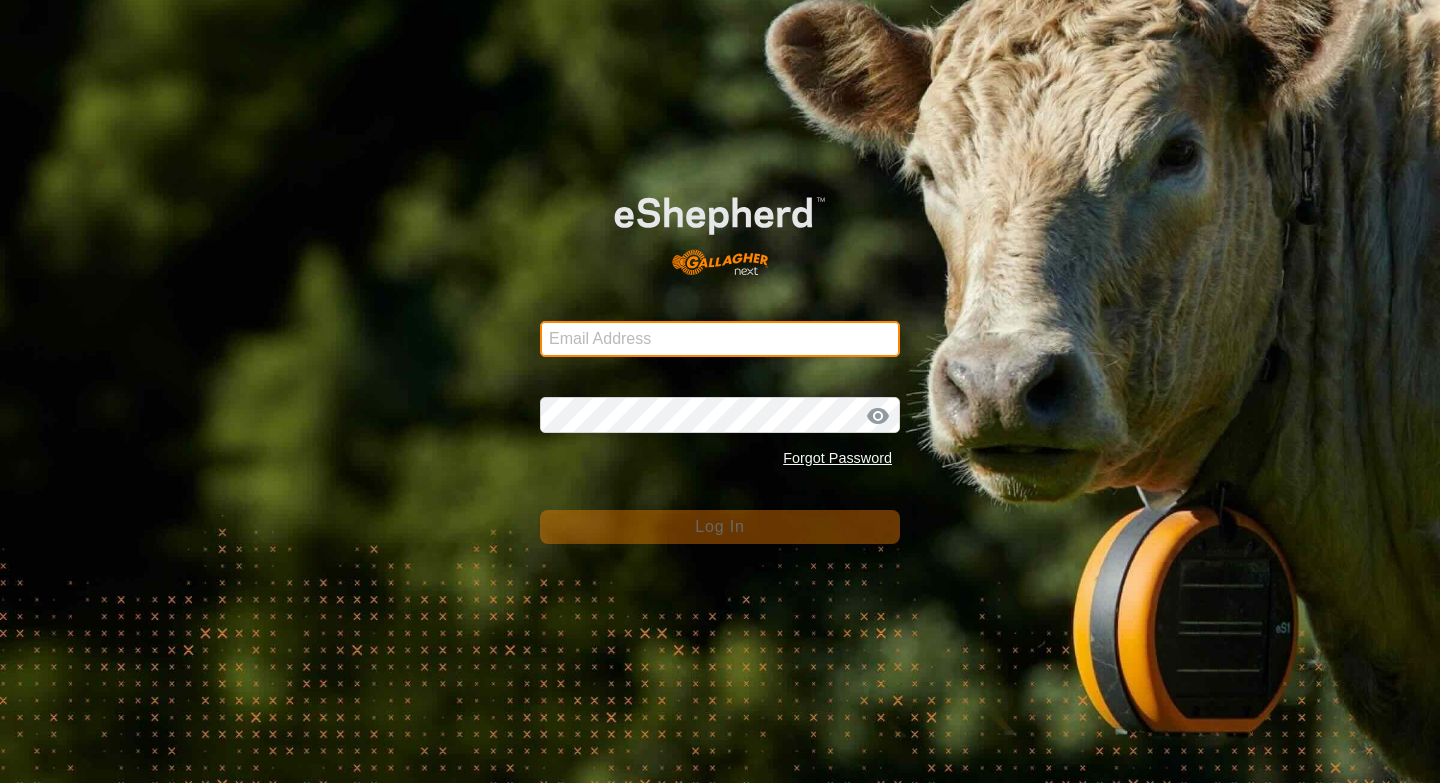 type on "counterculturefarms@gmail.com" 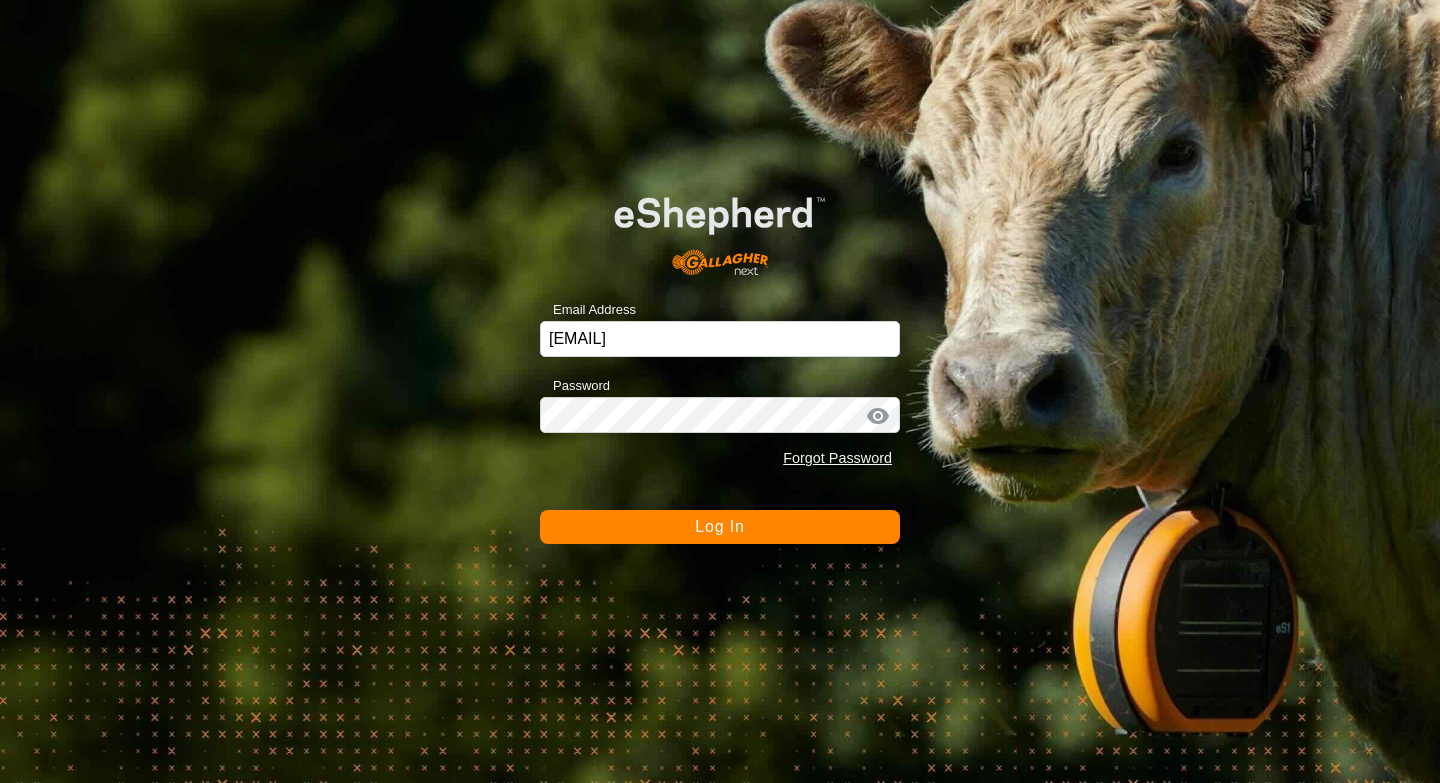 click on "Log In" 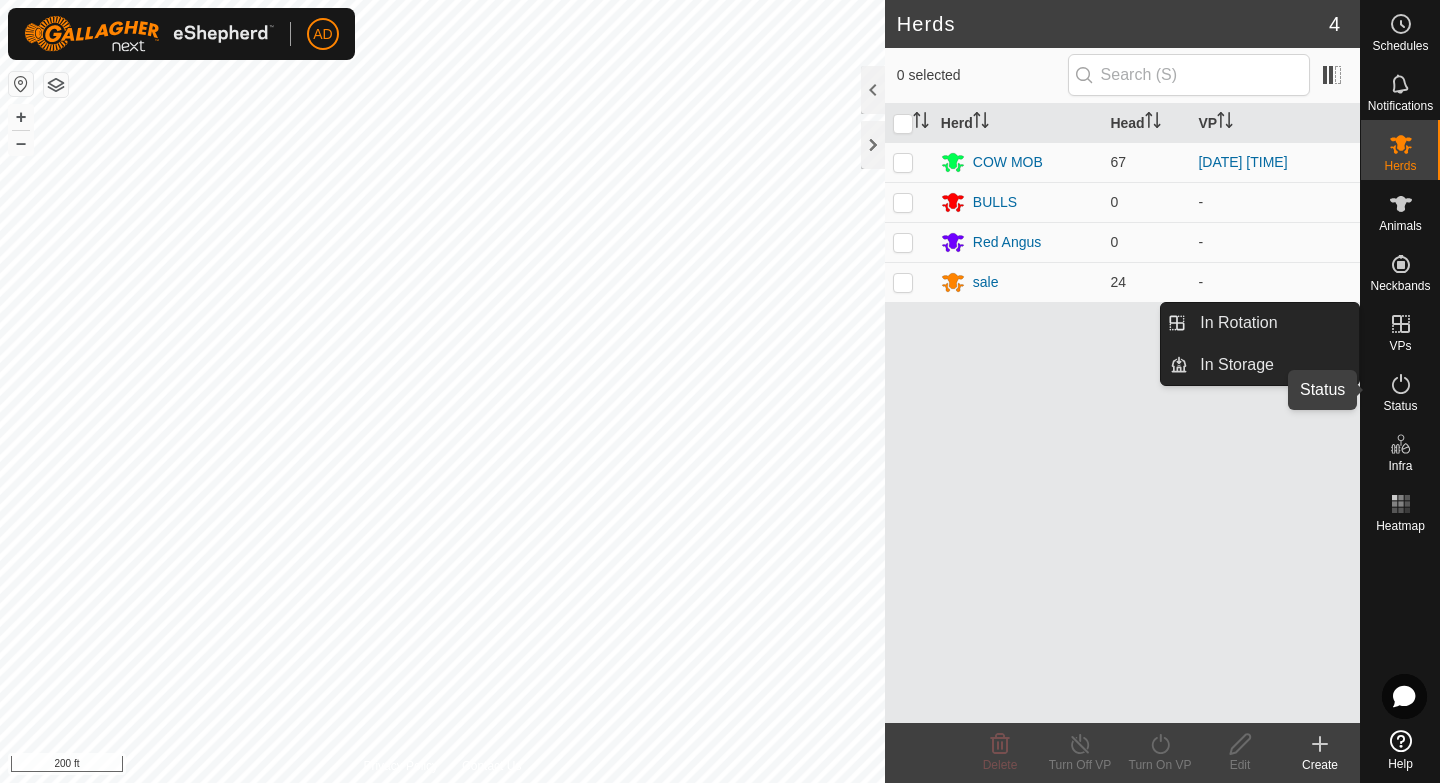 click 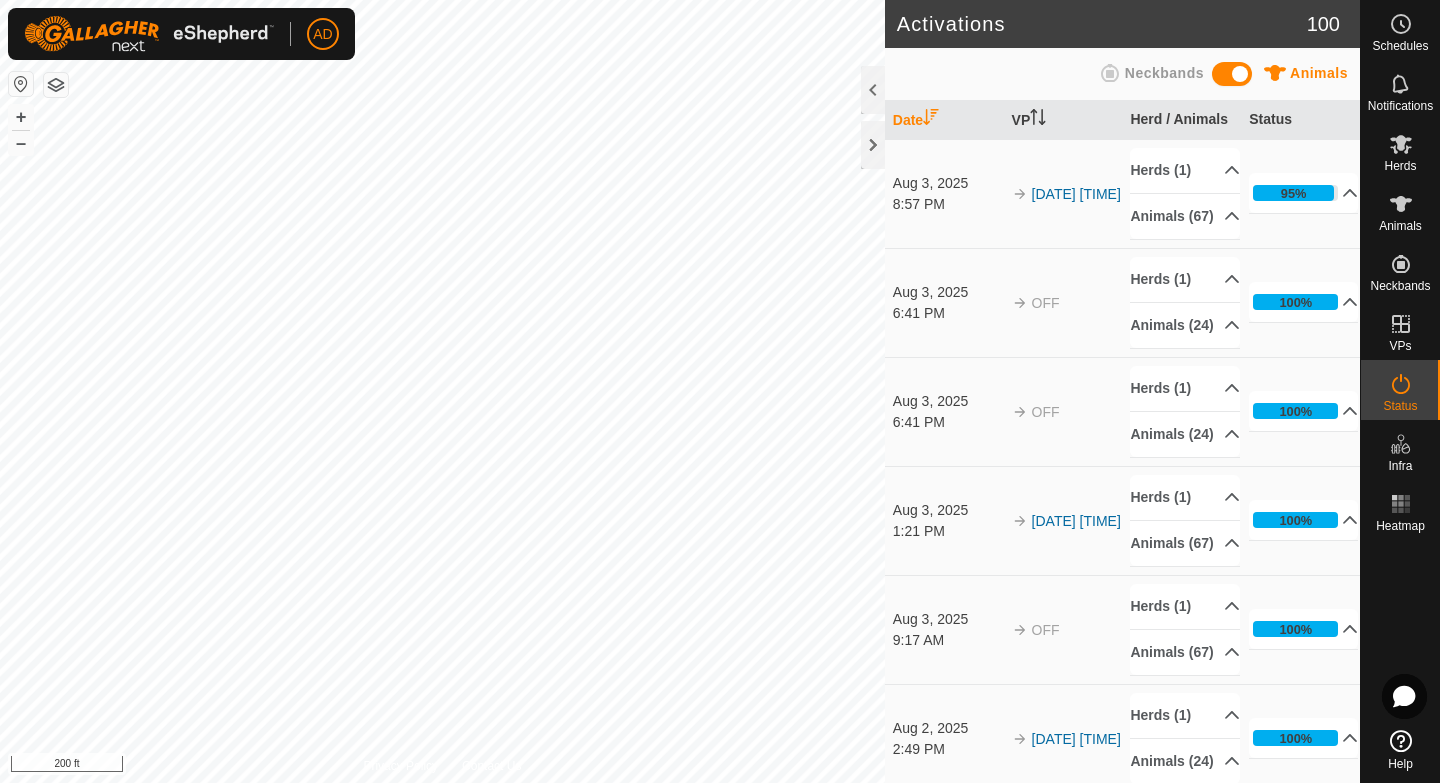 click 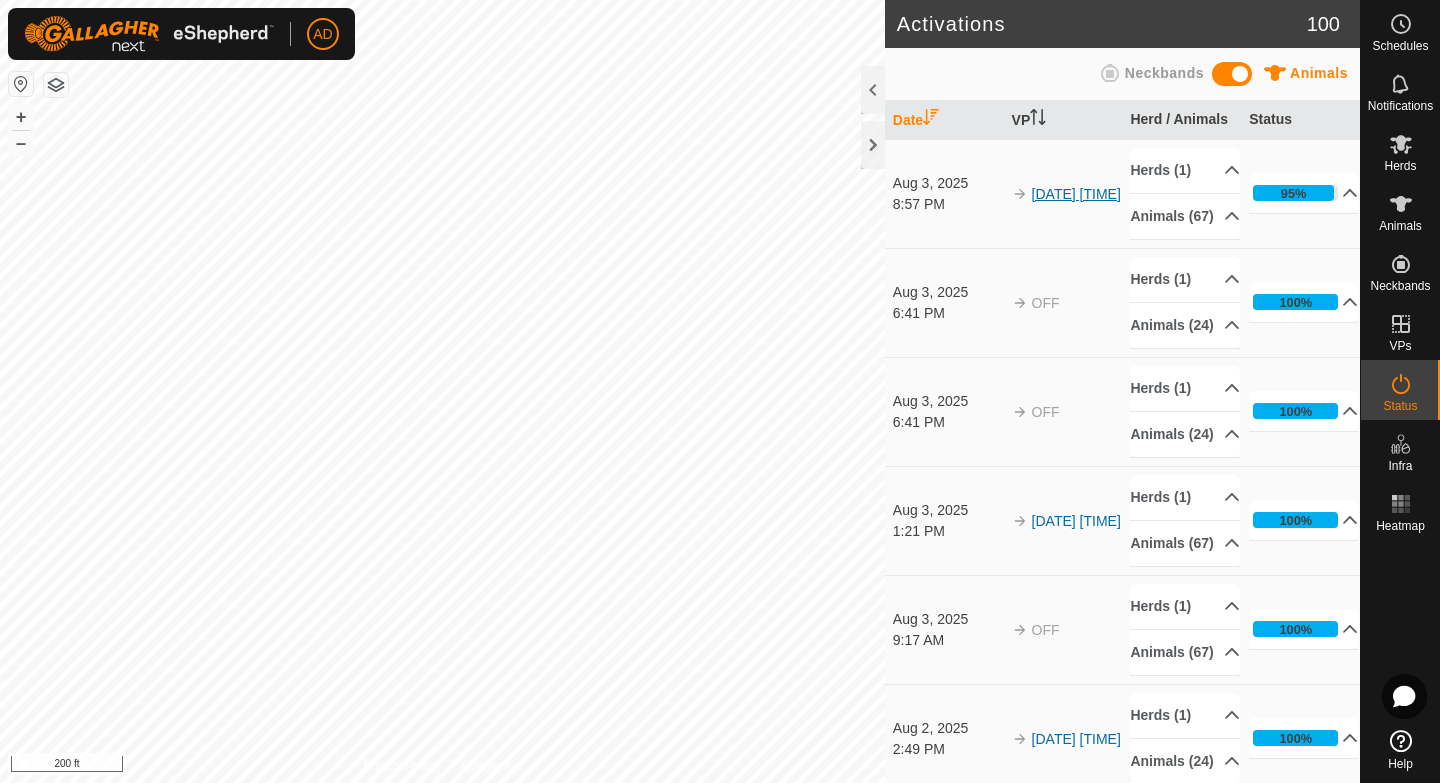 click on "2025-08-03 205459" at bounding box center [1076, 194] 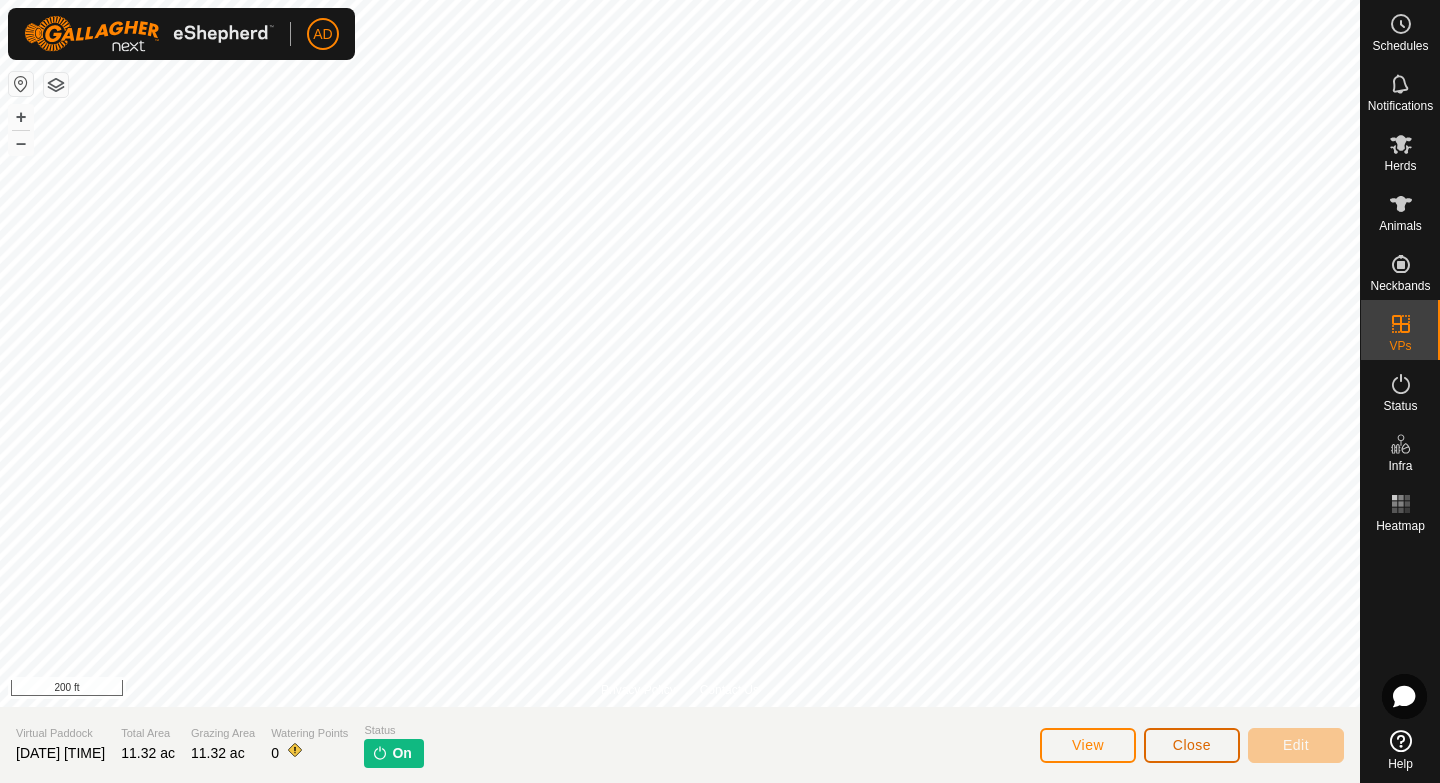 click on "Close" 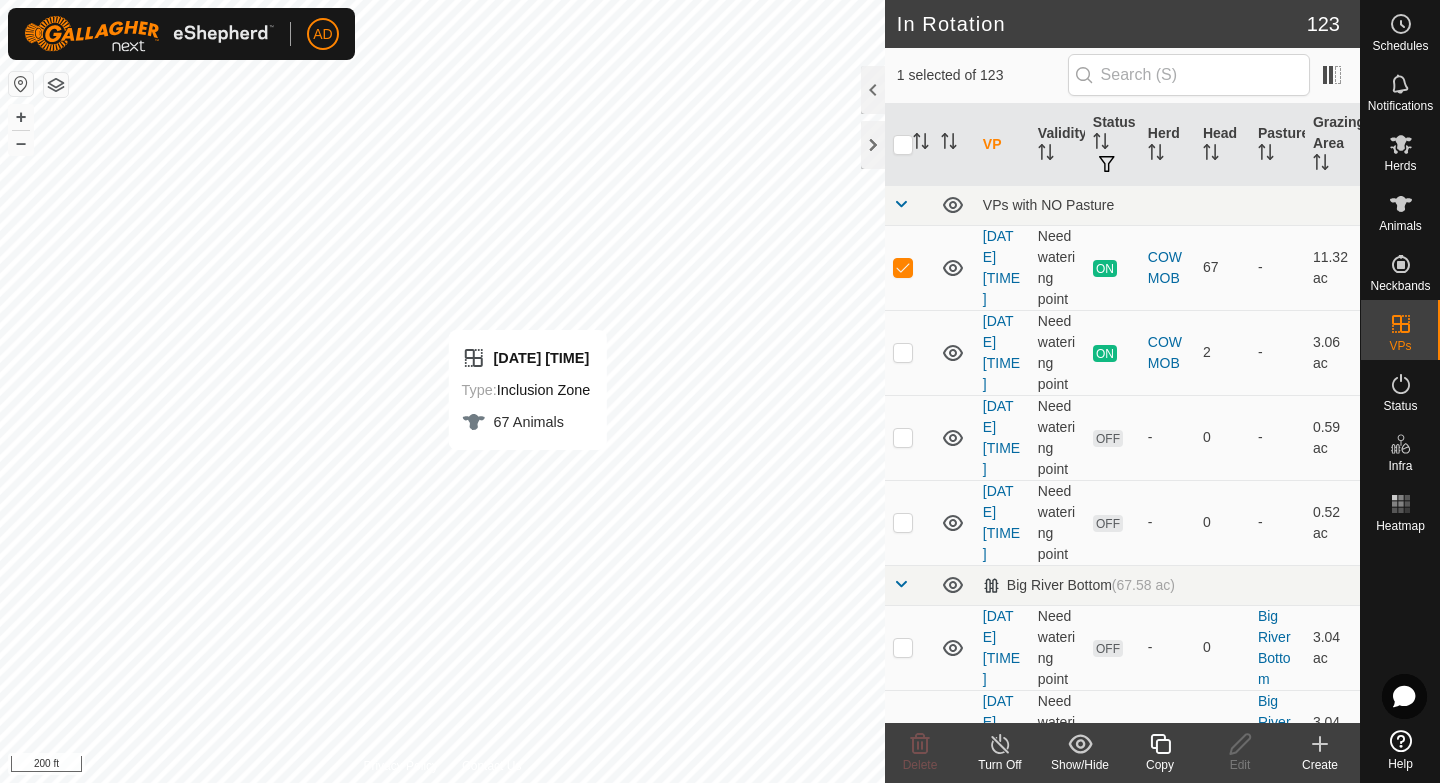 checkbox on "false" 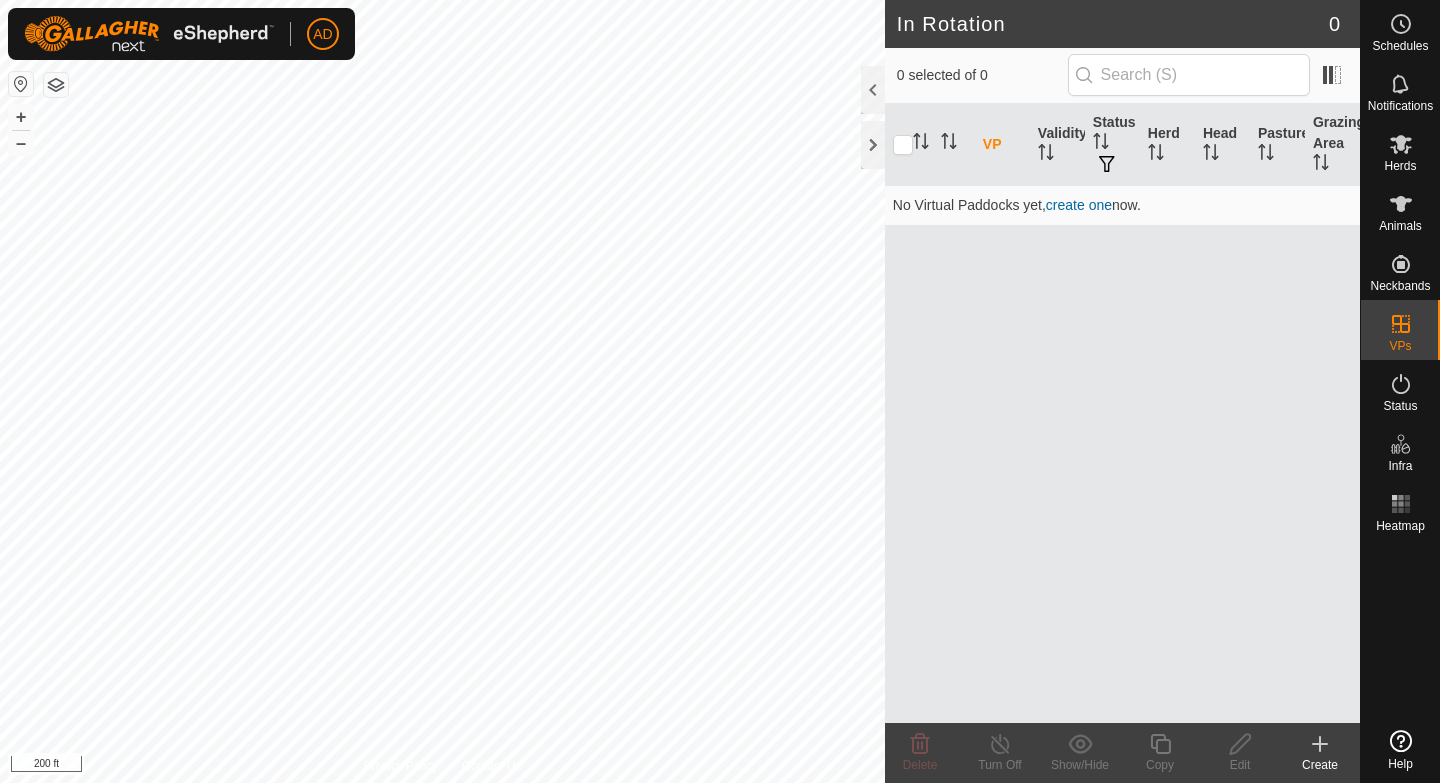 scroll, scrollTop: 0, scrollLeft: 0, axis: both 